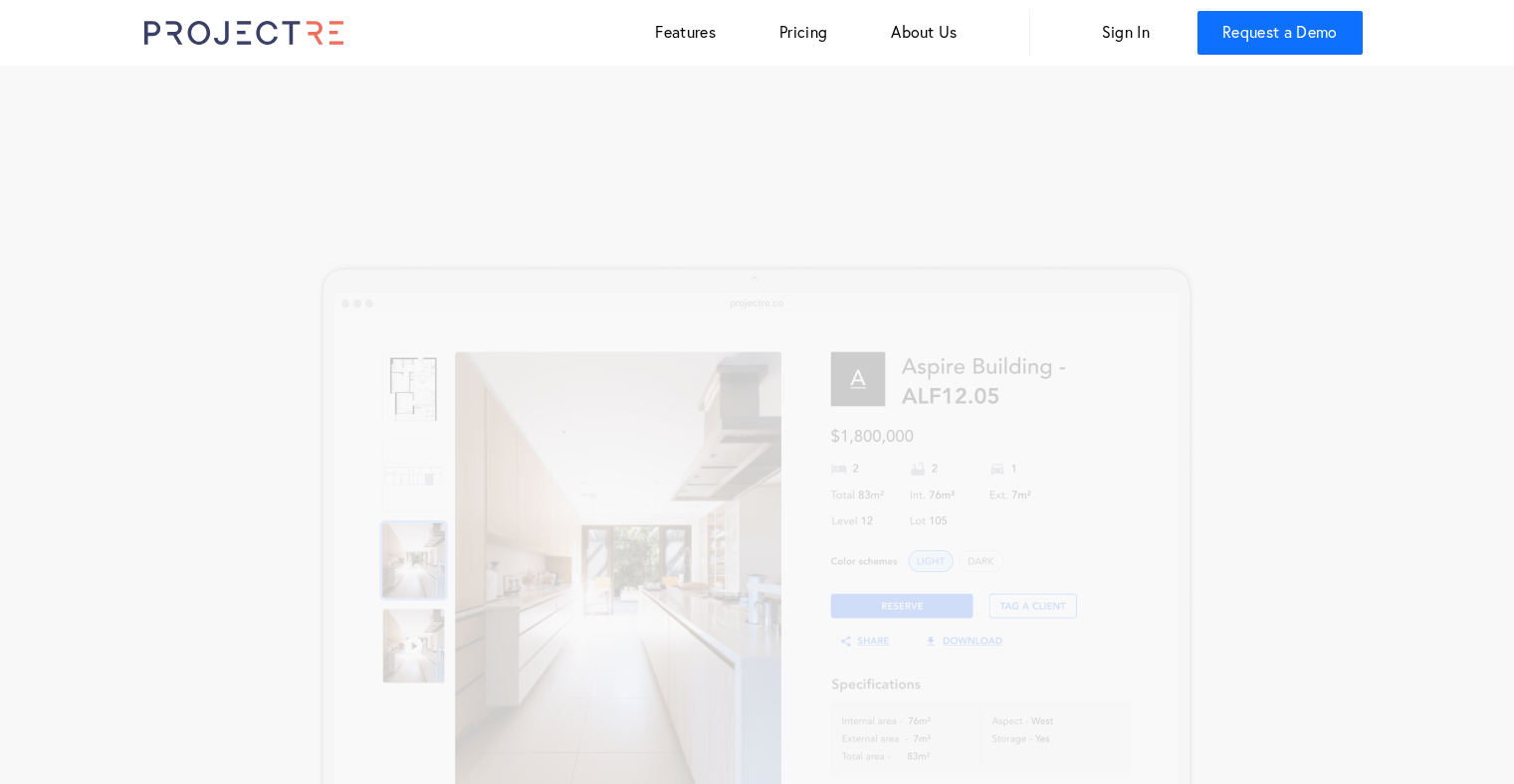 scroll, scrollTop: 0, scrollLeft: 0, axis: both 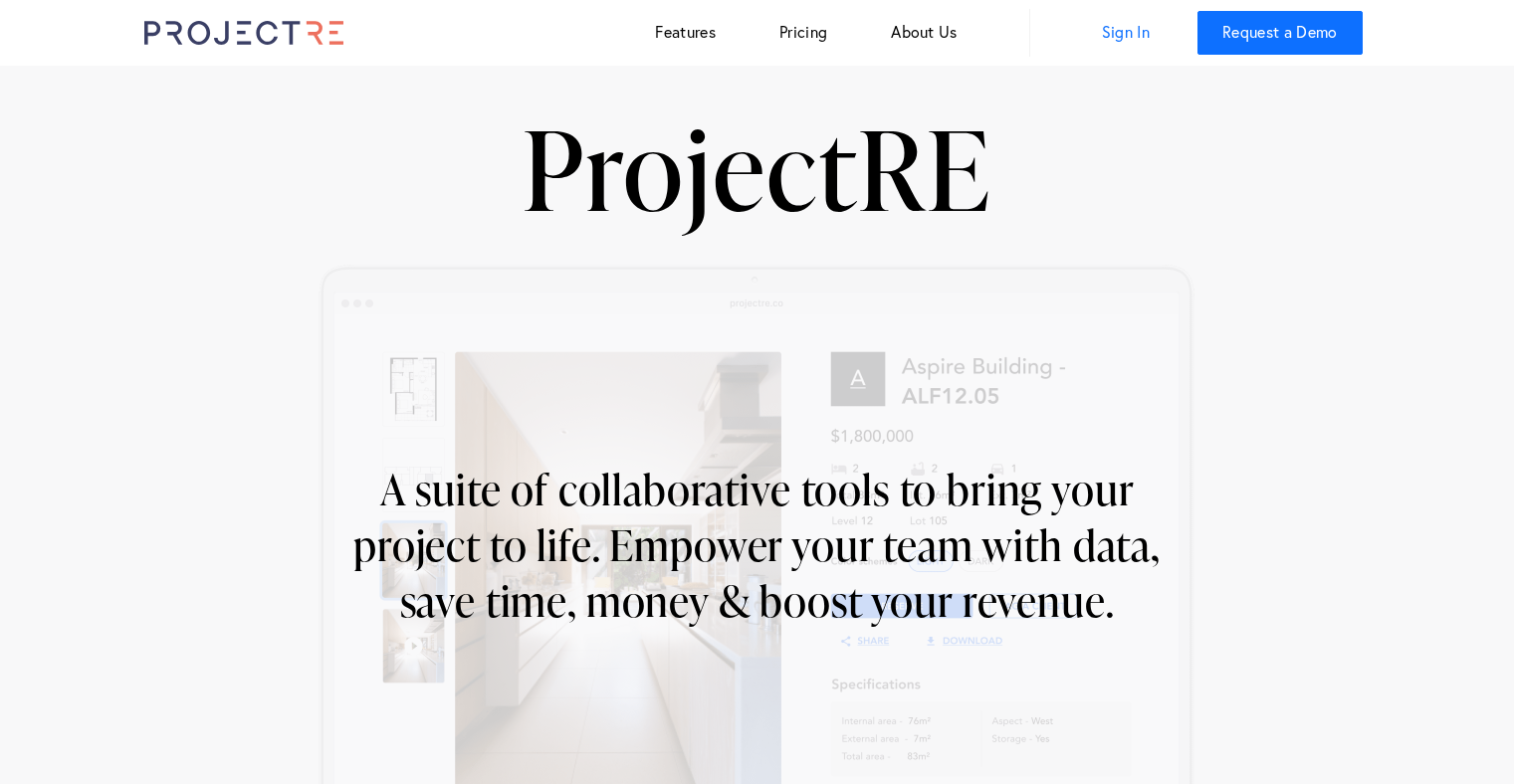 click on "Sign In" at bounding box center (1126, 33) 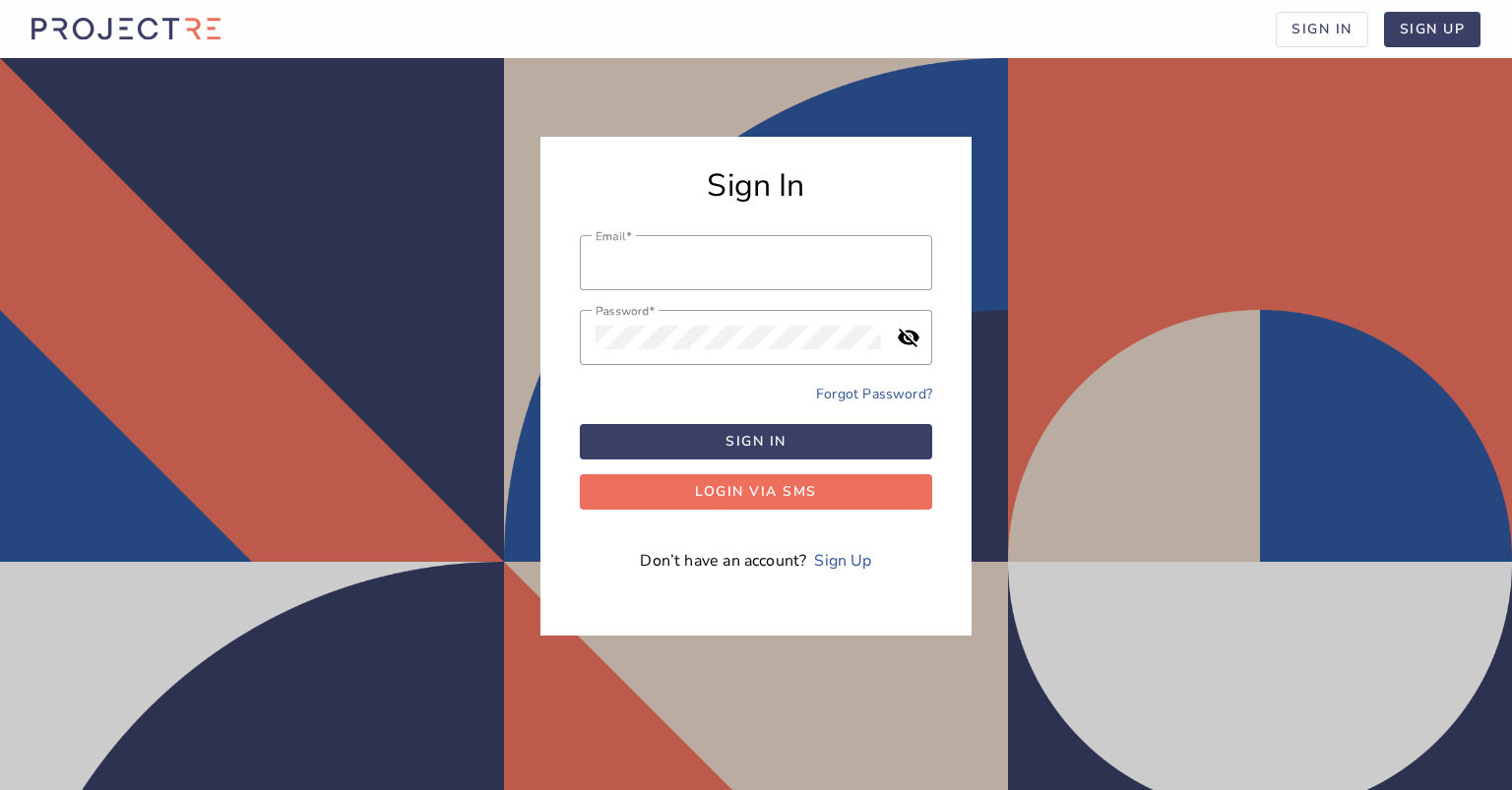 scroll, scrollTop: 0, scrollLeft: 0, axis: both 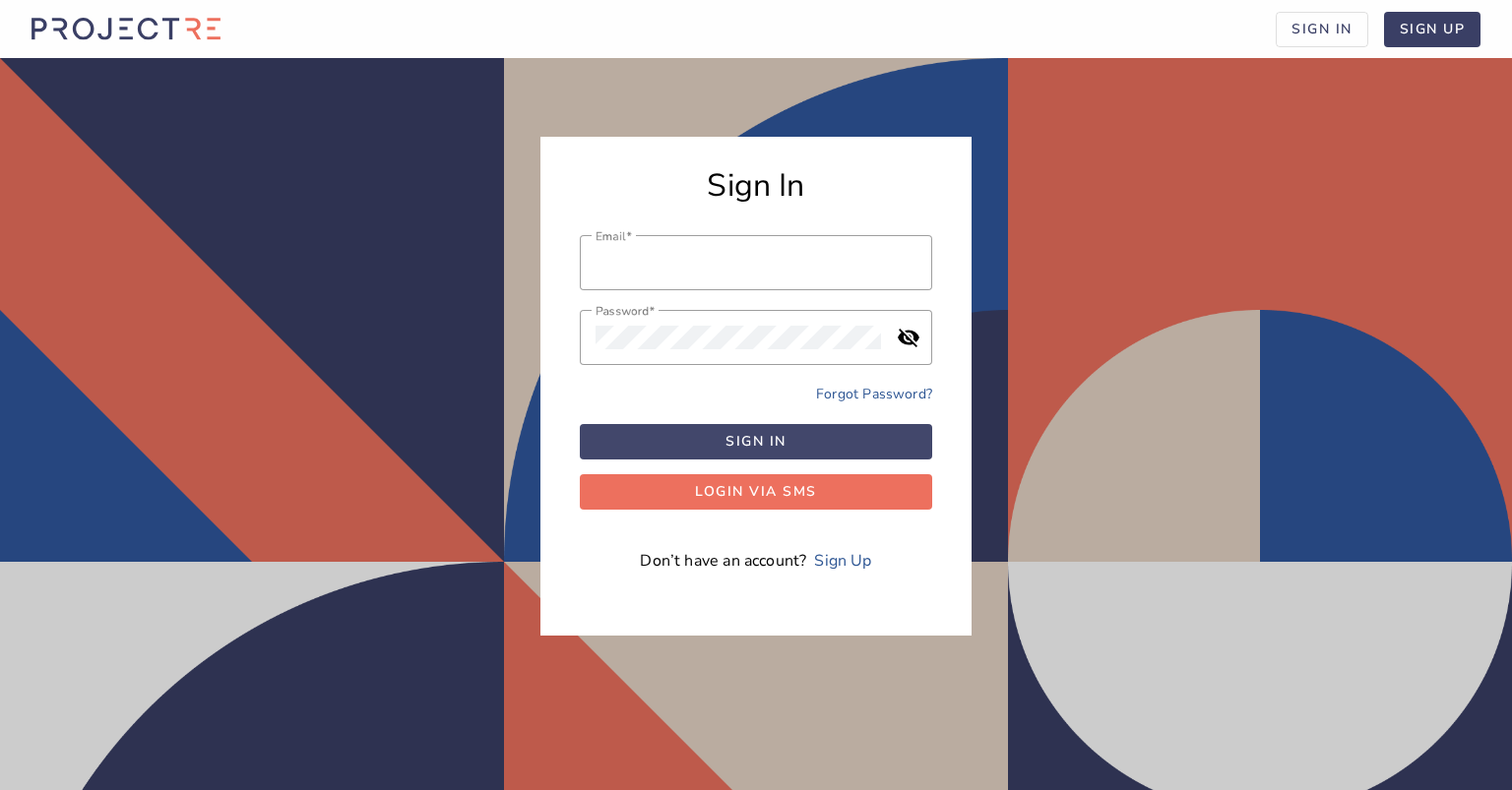 type on "[EMAIL]" 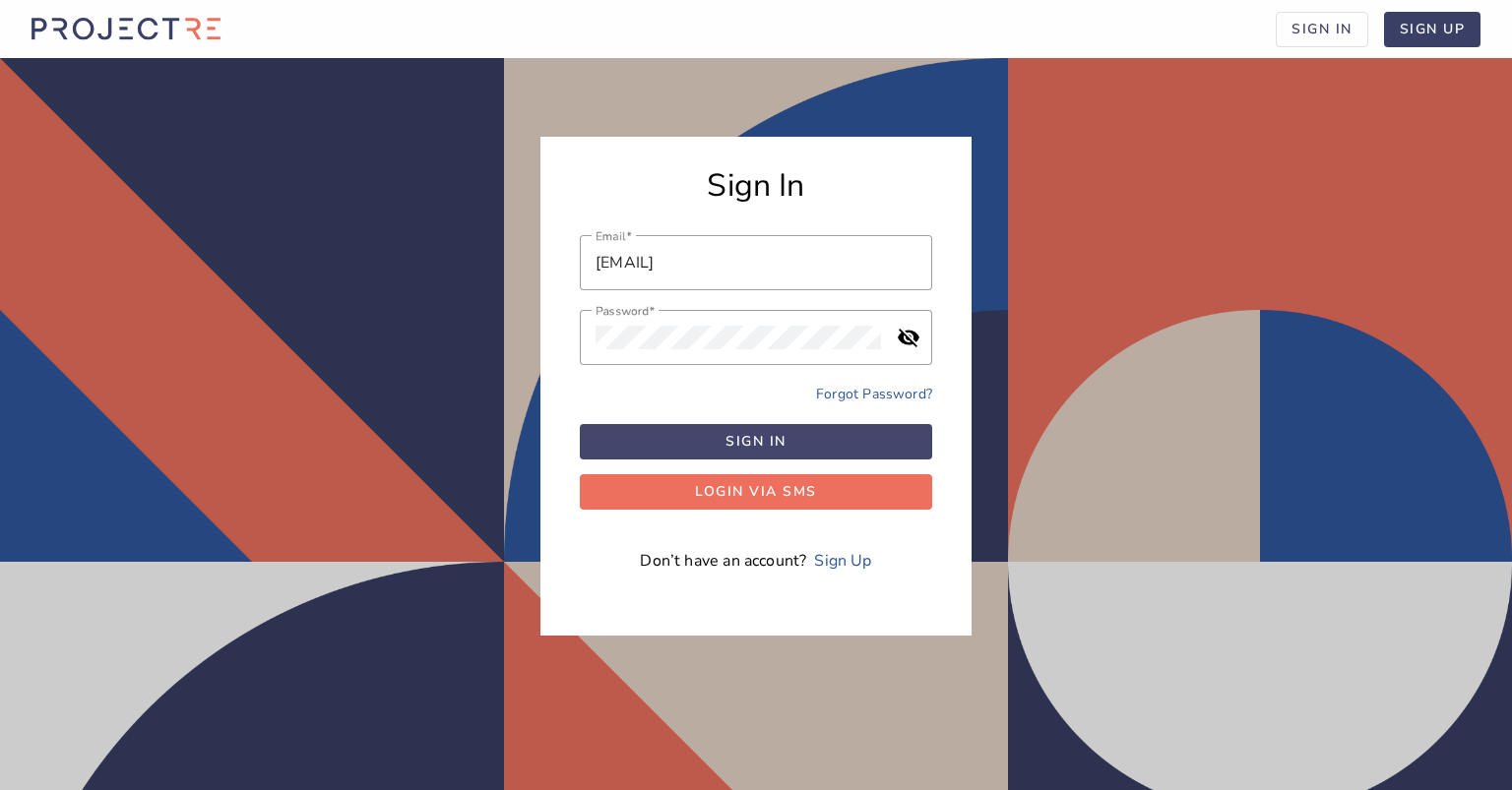 click at bounding box center (756, 442) 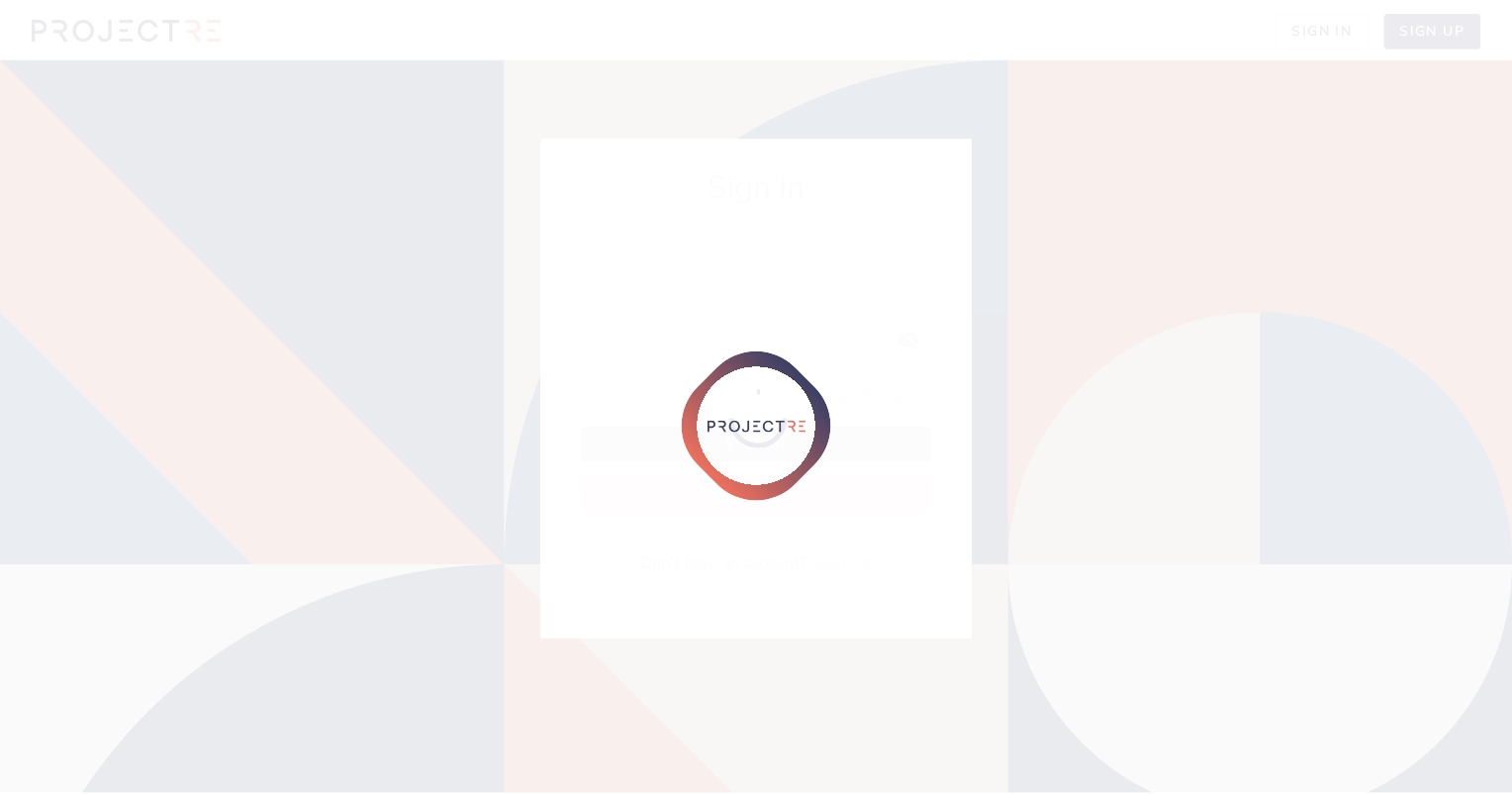 scroll, scrollTop: 0, scrollLeft: 0, axis: both 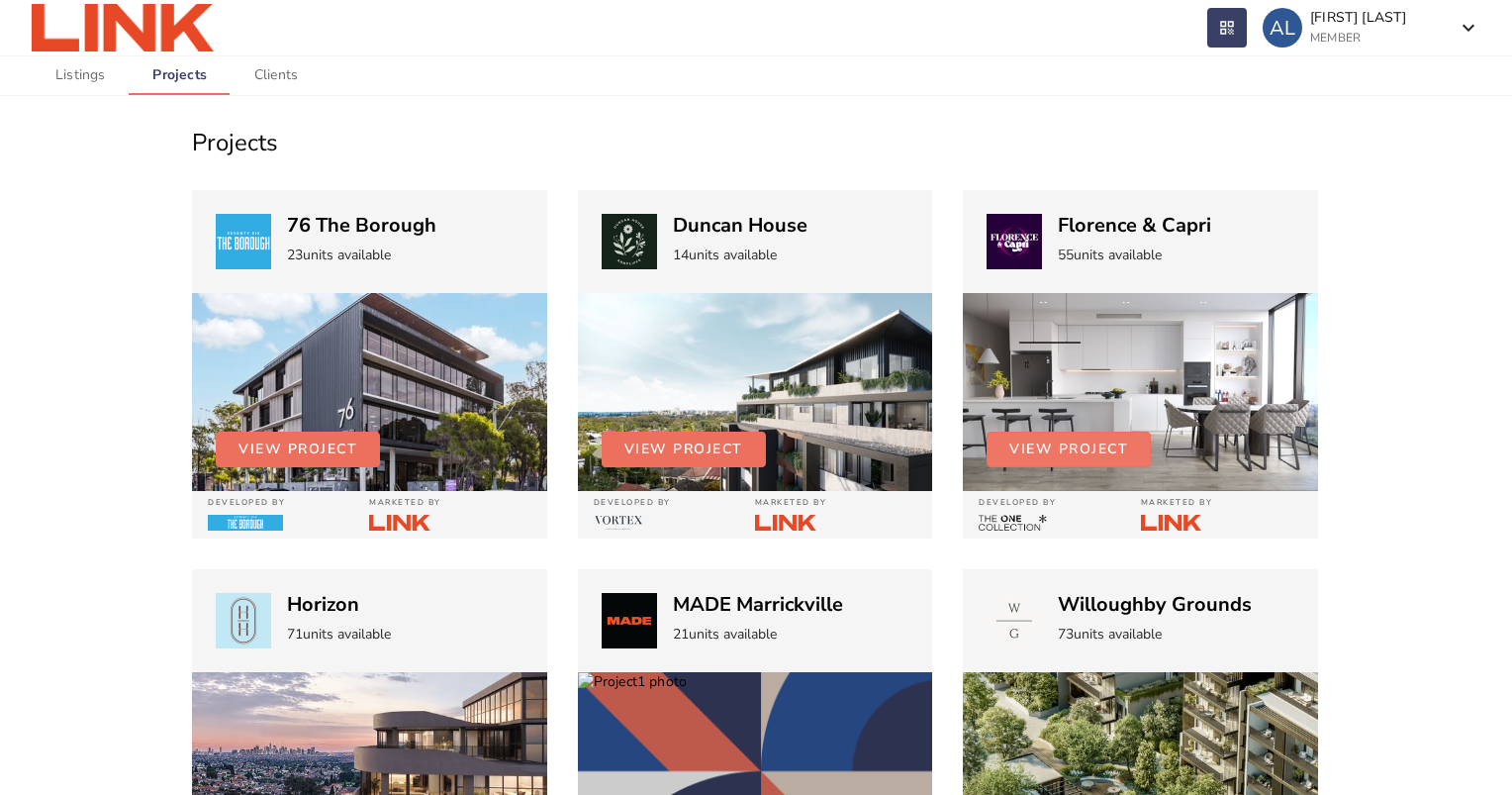 click at bounding box center (1069, 449) 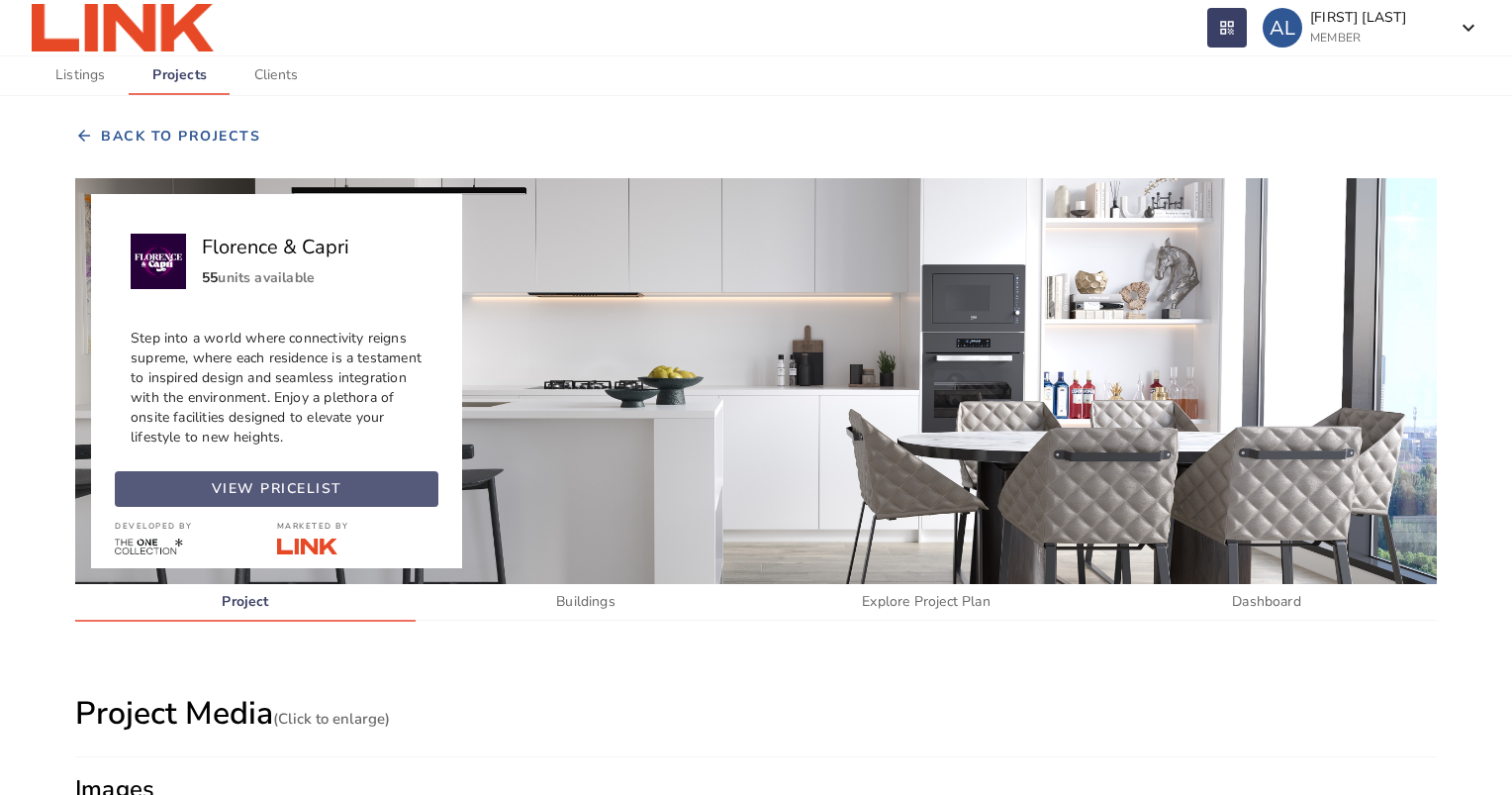 click at bounding box center [276, 489] 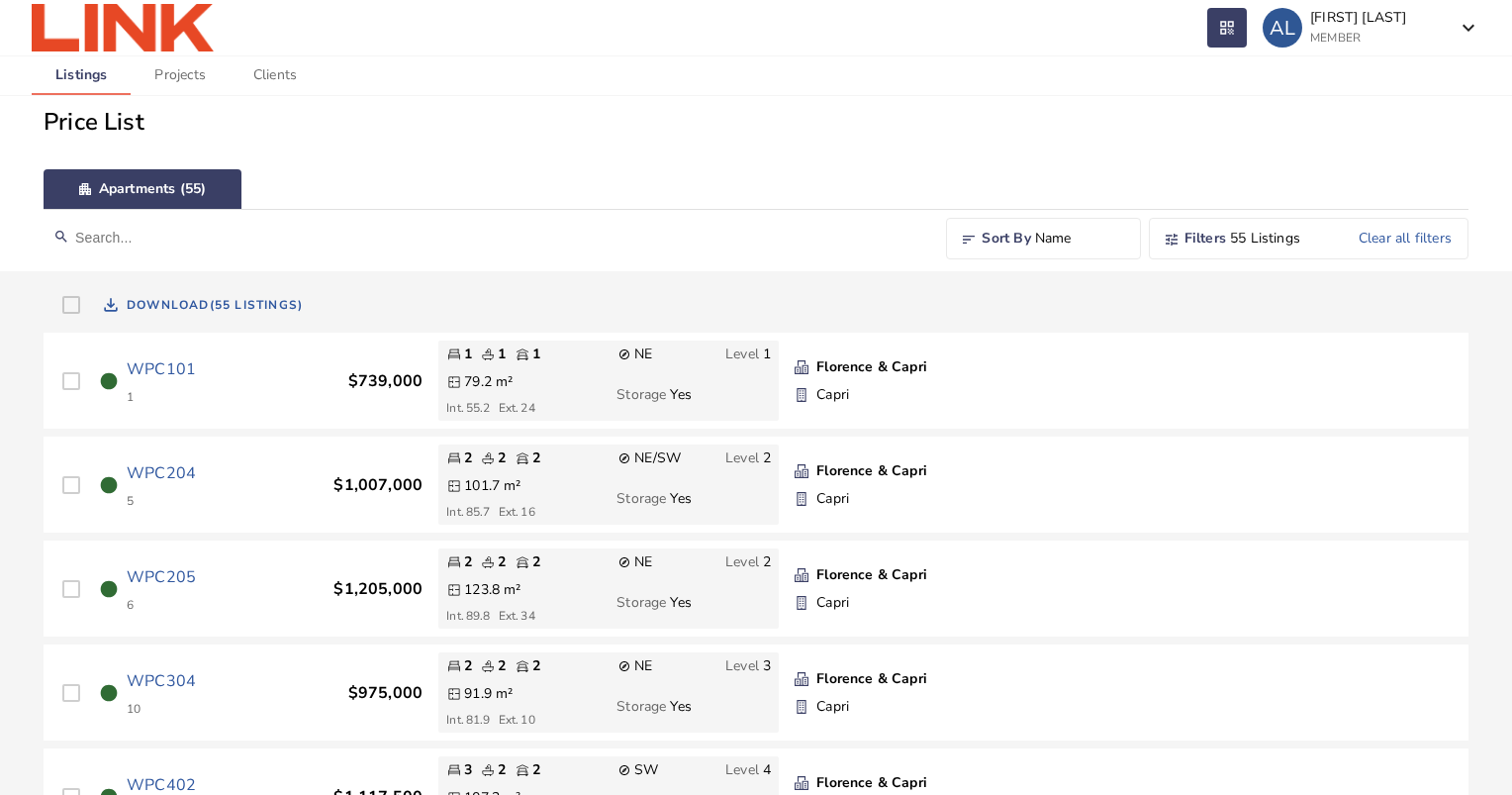 scroll, scrollTop: 0, scrollLeft: 0, axis: both 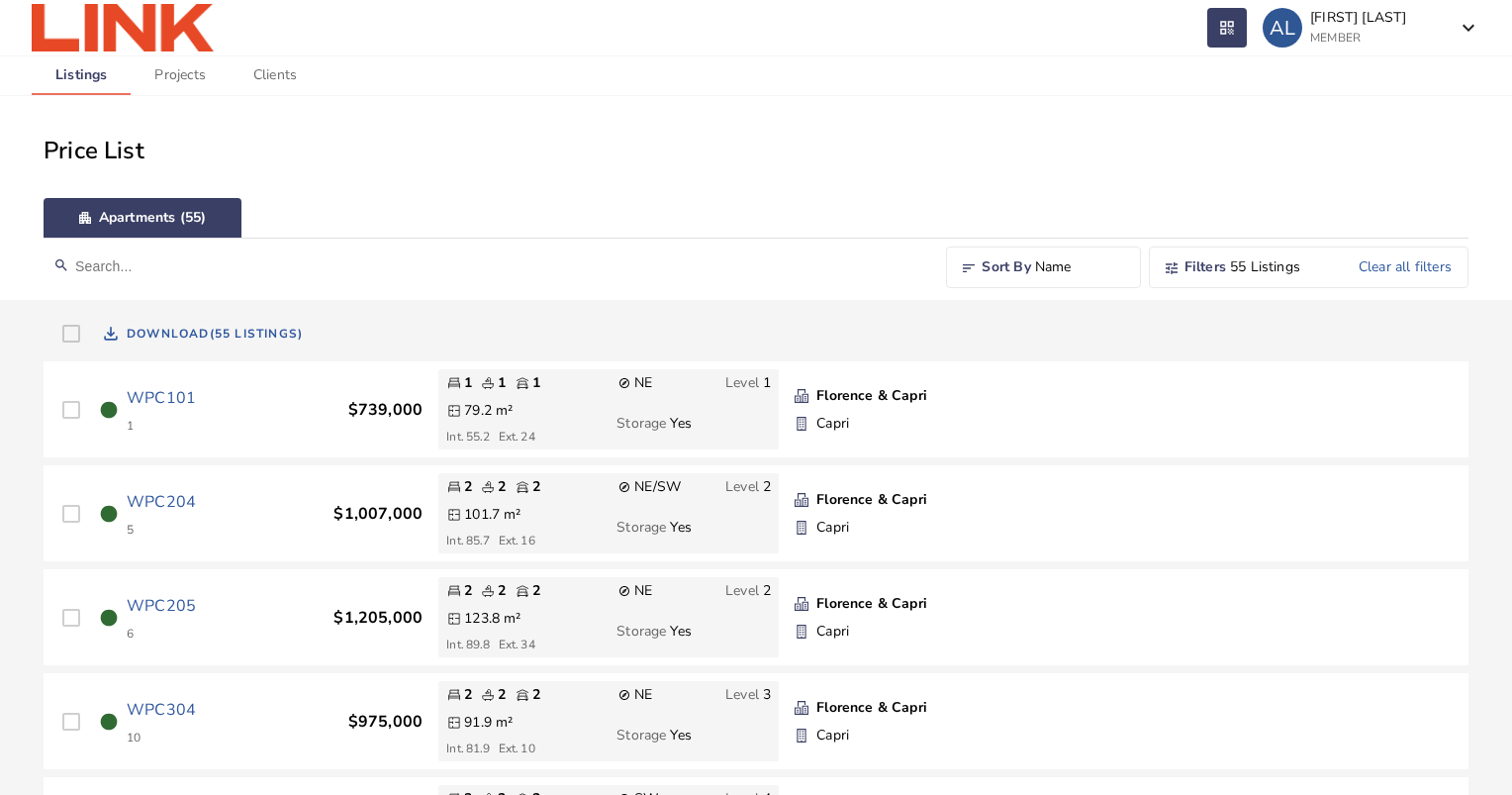 drag, startPoint x: 1085, startPoint y: 267, endPoint x: 1072, endPoint y: 262, distance: 13.928388 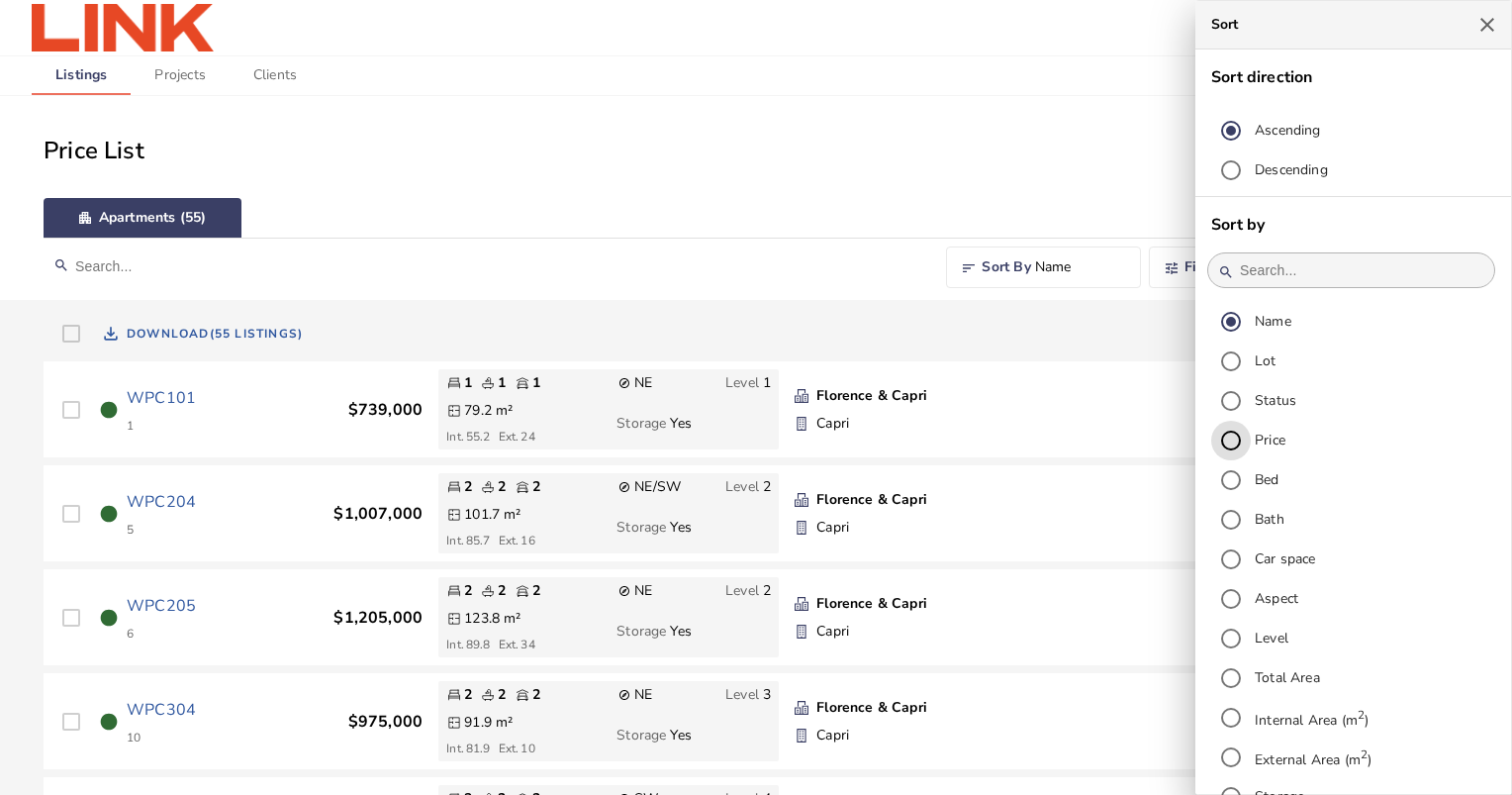 click on "Price" at bounding box center (1231, 441) 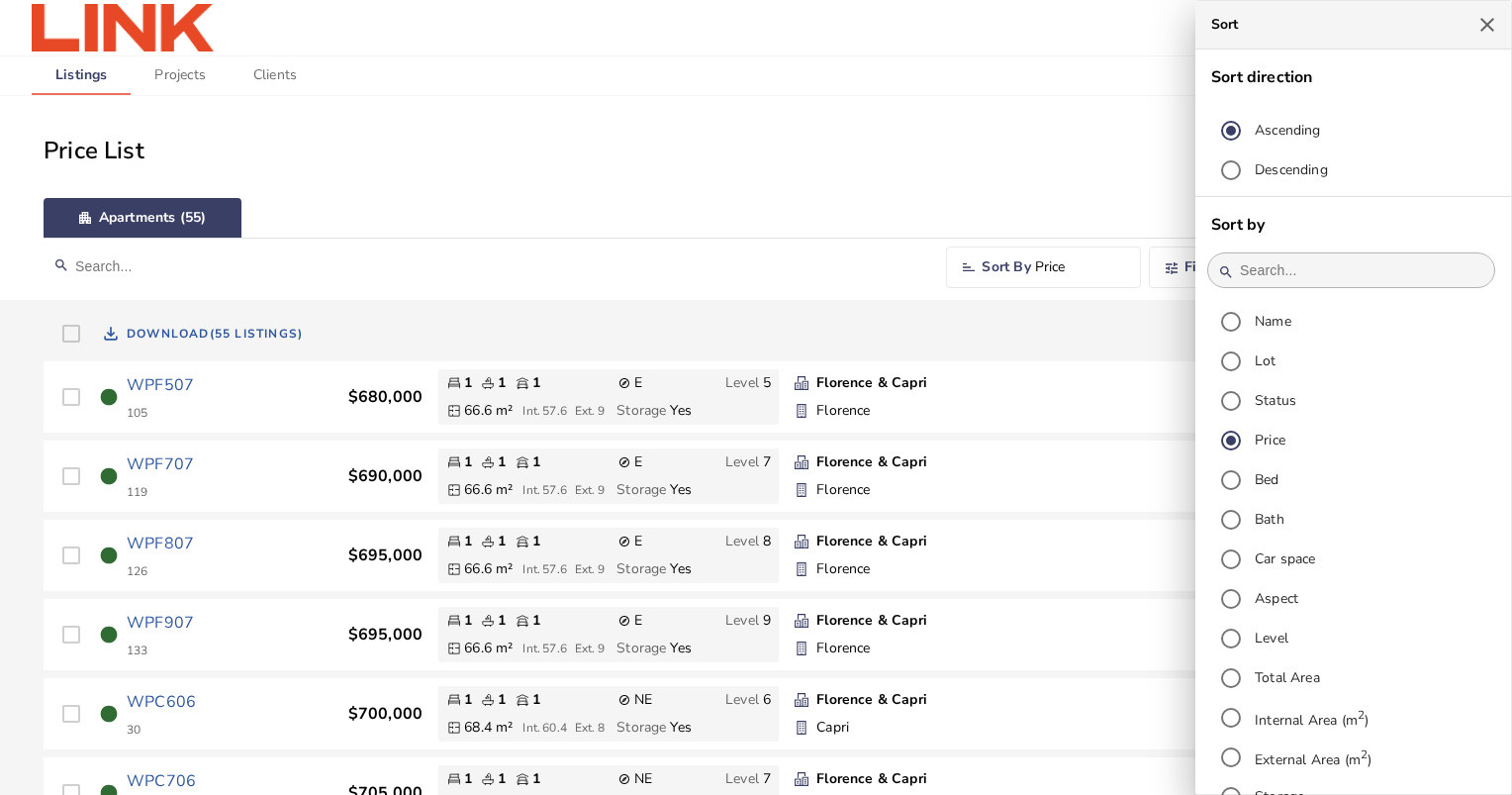 drag, startPoint x: 804, startPoint y: 188, endPoint x: 821, endPoint y: 186, distance: 17.117243 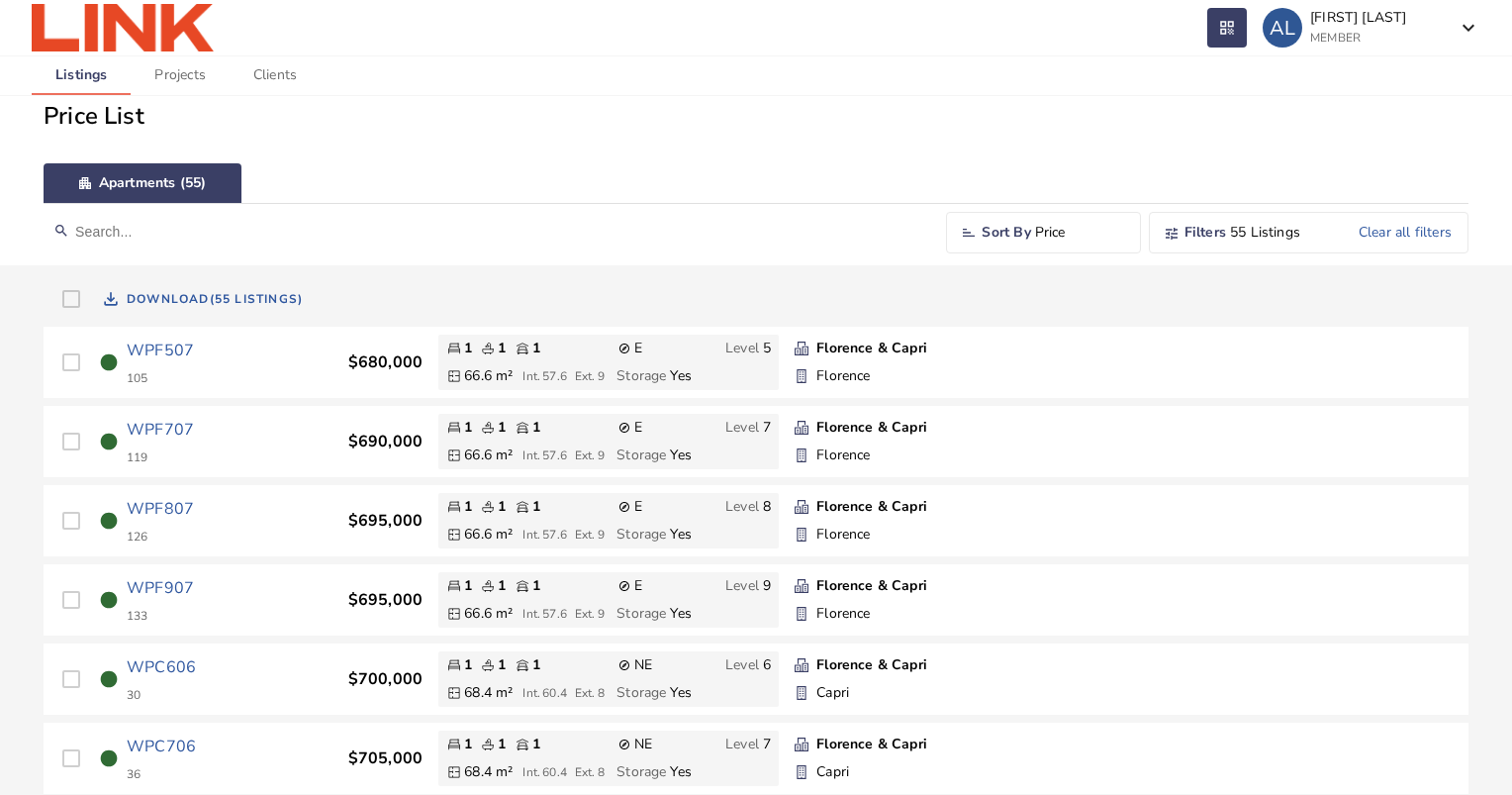 scroll, scrollTop: 0, scrollLeft: 0, axis: both 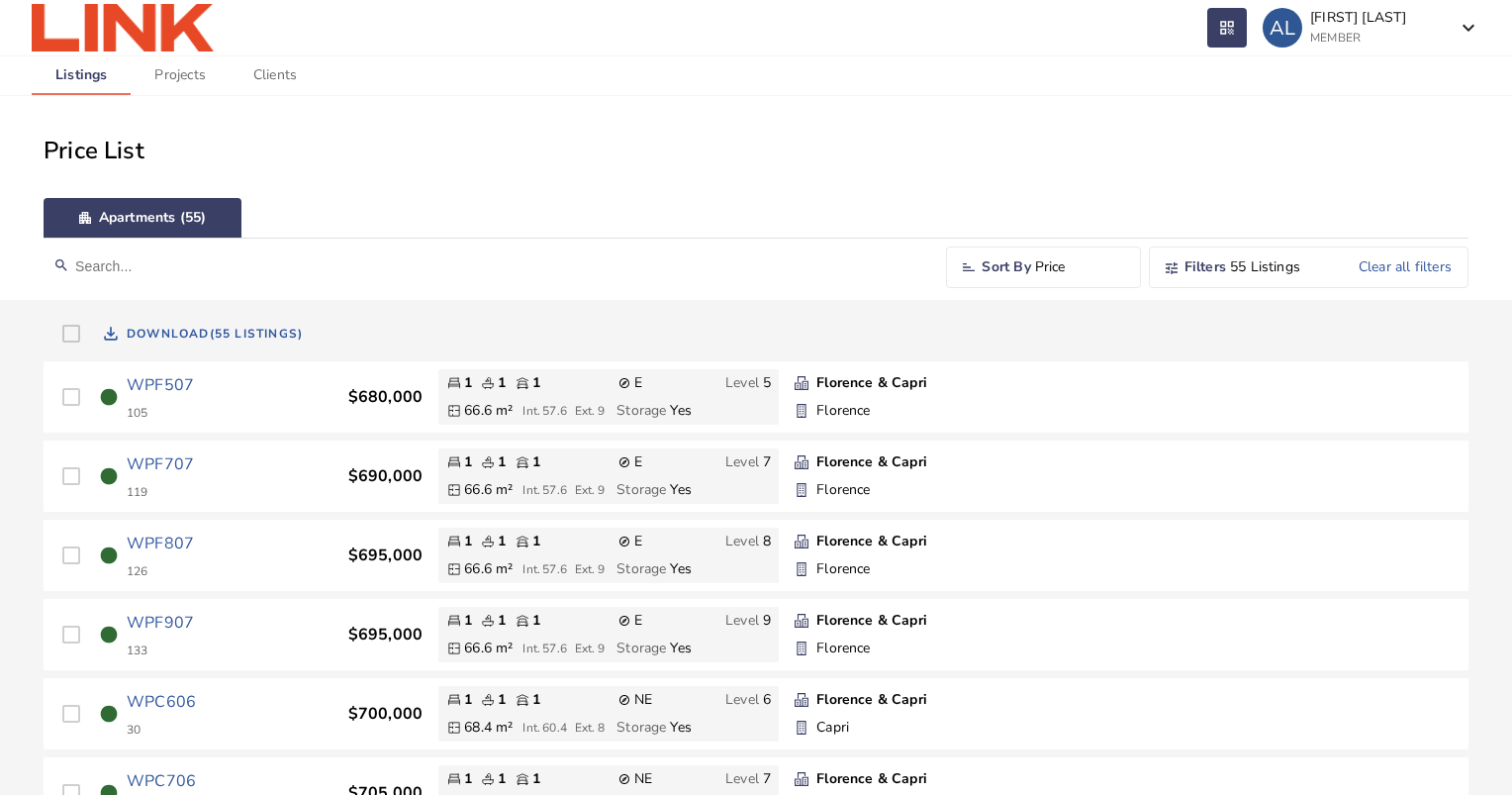 click on "dehaze  [STATE]   [FIRST] [LAST] MEMBER keyboard_arrow_down LINK Retail MEMBER logout Logout of all accounts" at bounding box center [756, 28] 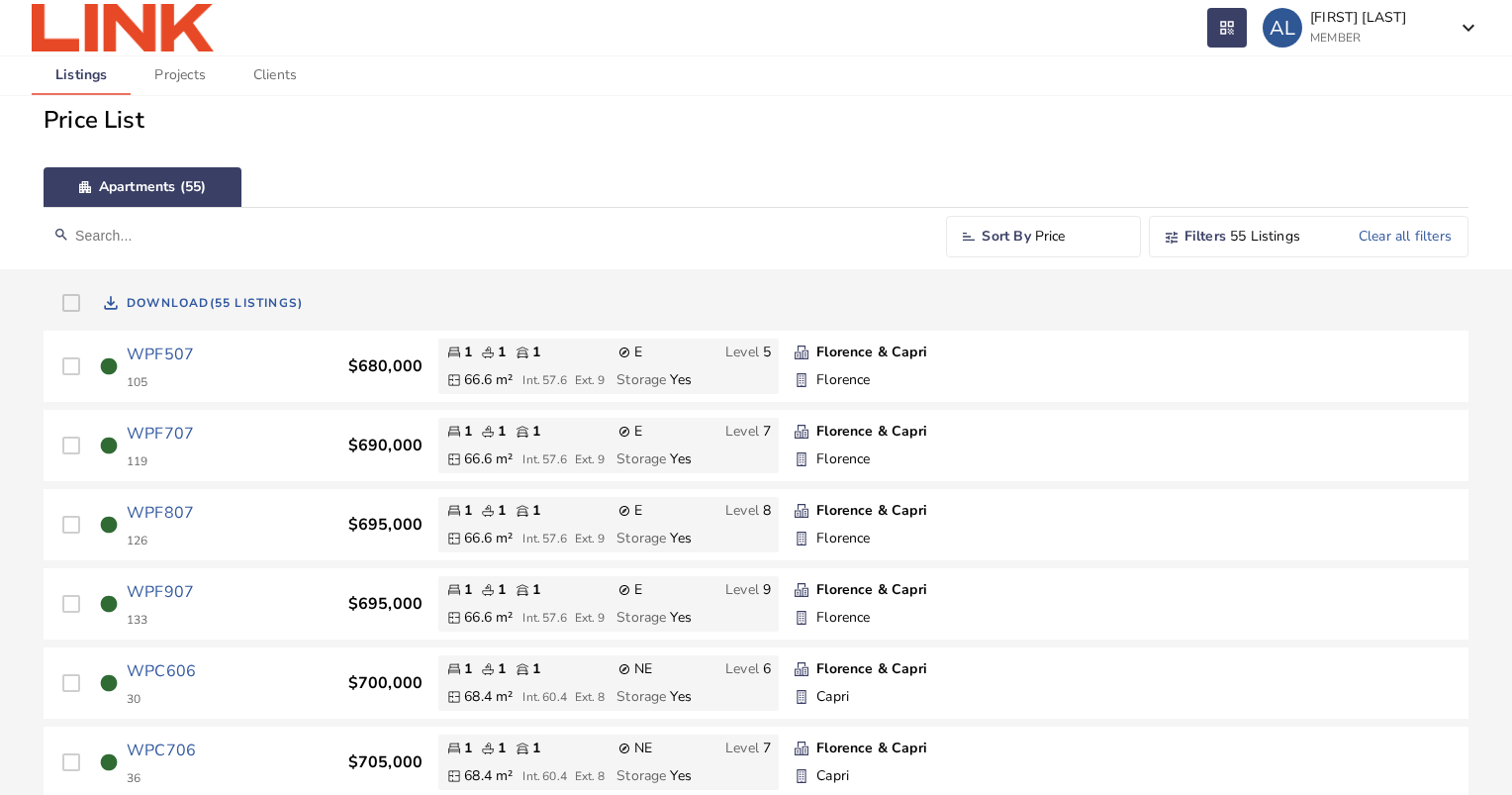 scroll, scrollTop: 0, scrollLeft: 0, axis: both 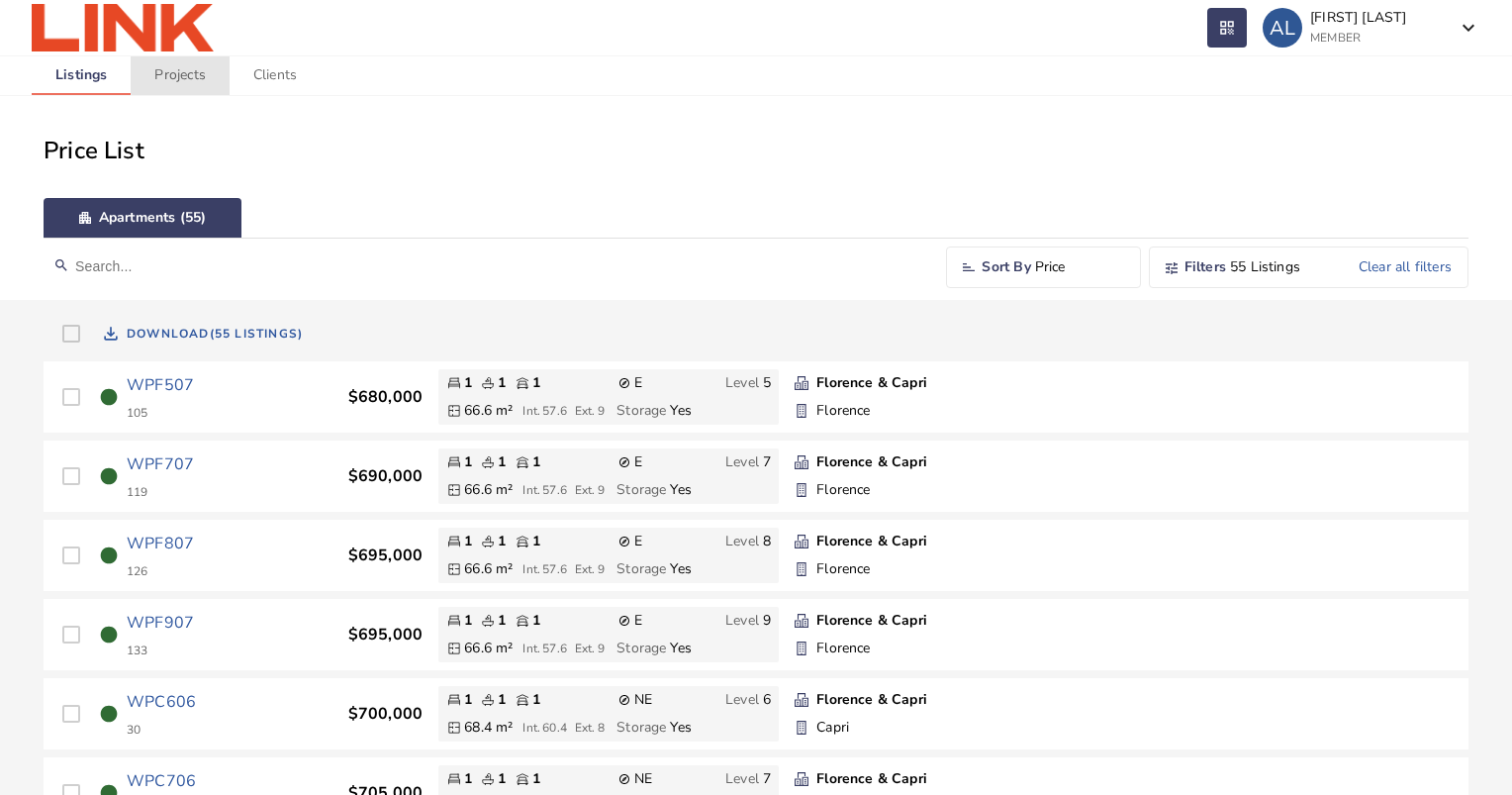 click on "Projects" at bounding box center (179, 75) 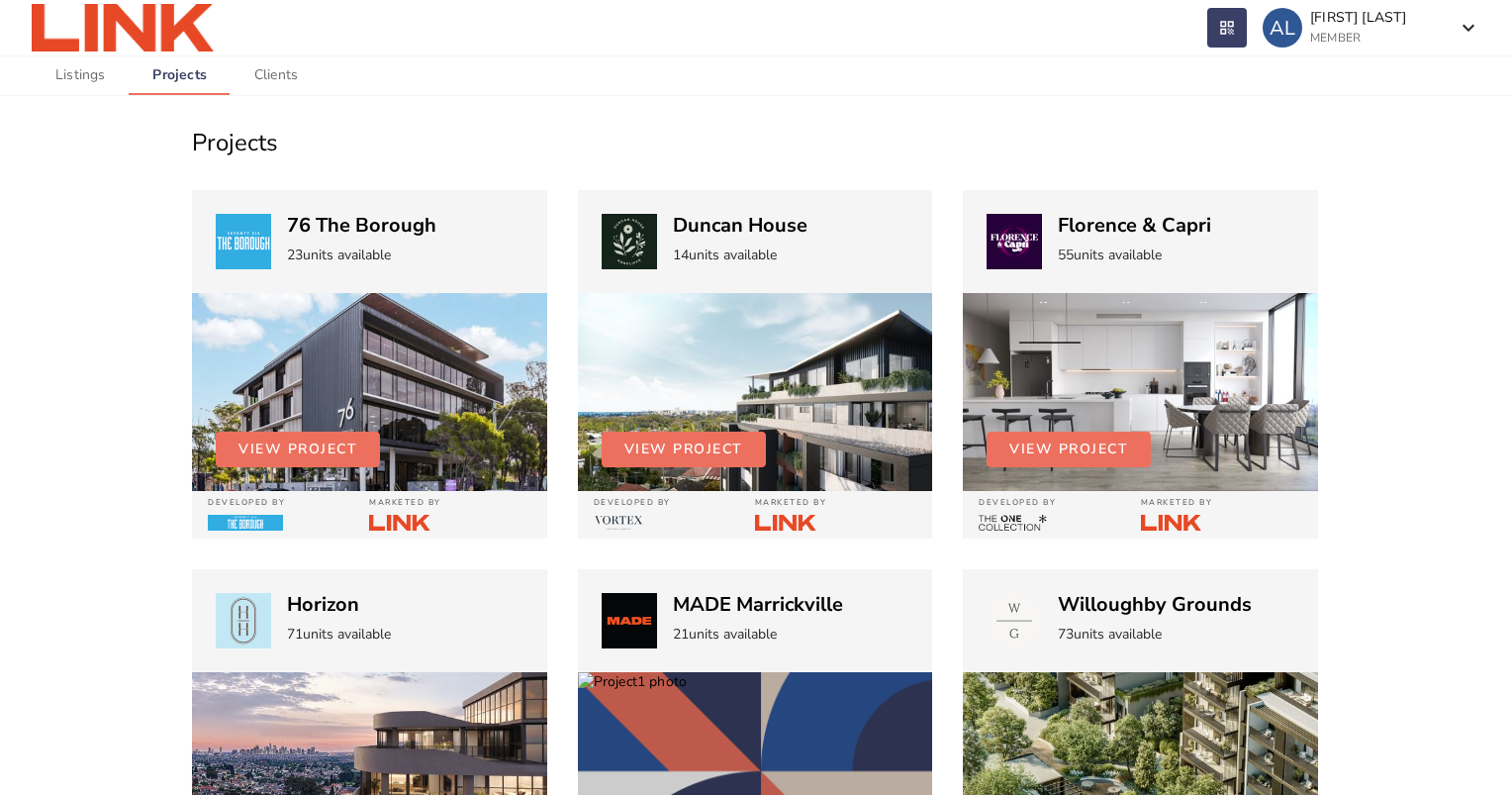 click at bounding box center (369, 392) 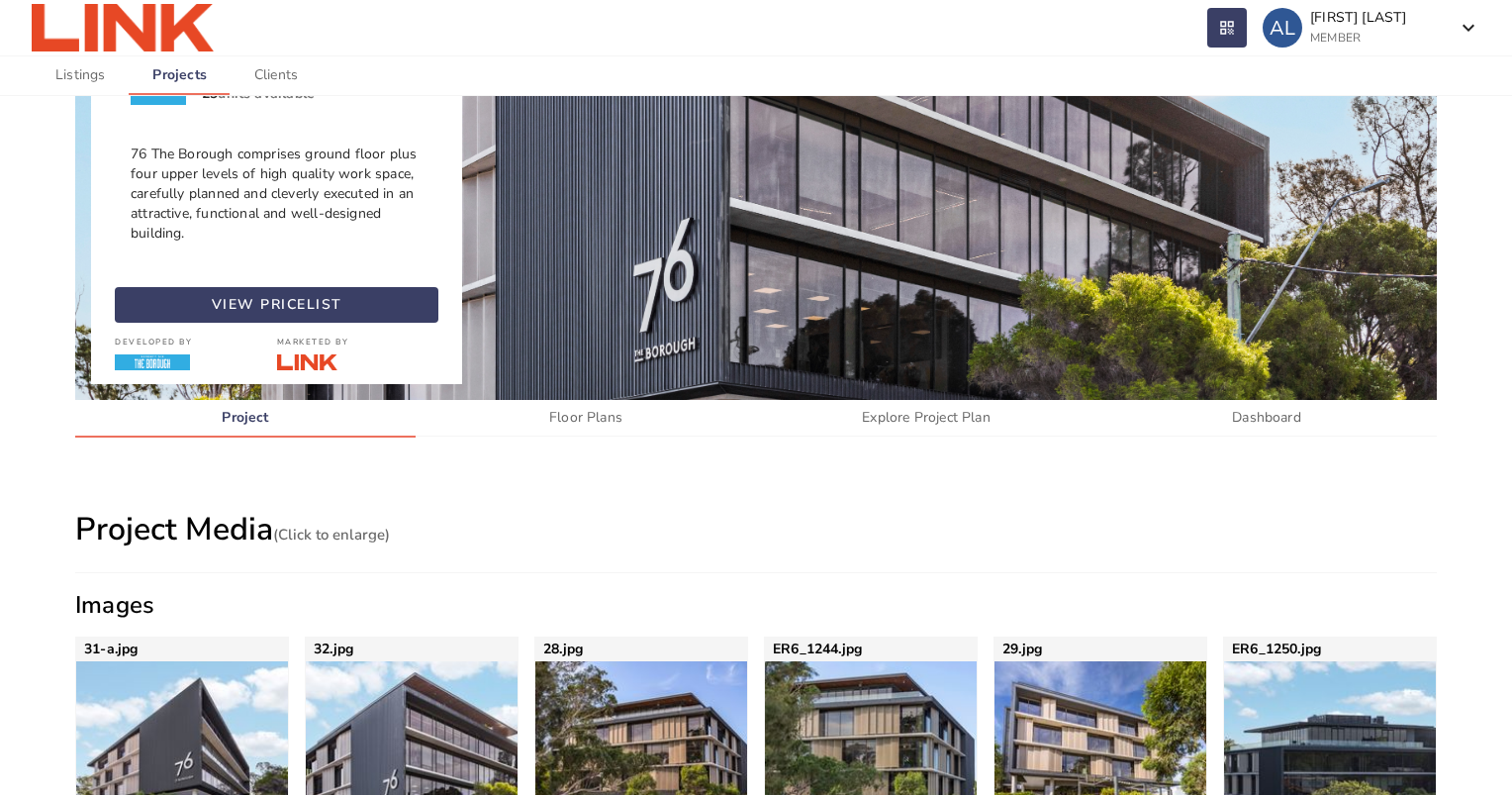 scroll, scrollTop: 0, scrollLeft: 0, axis: both 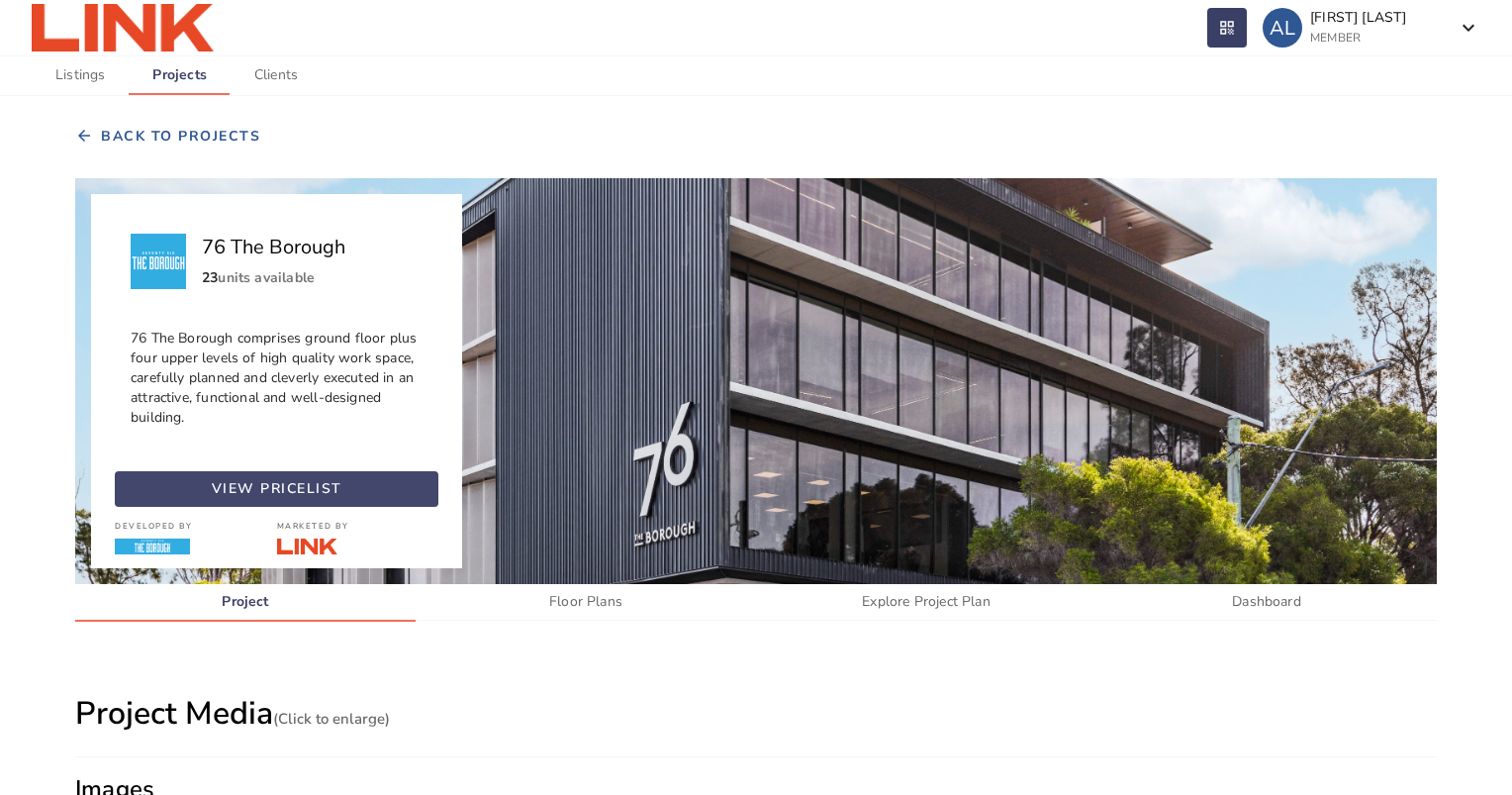 click at bounding box center [276, 489] 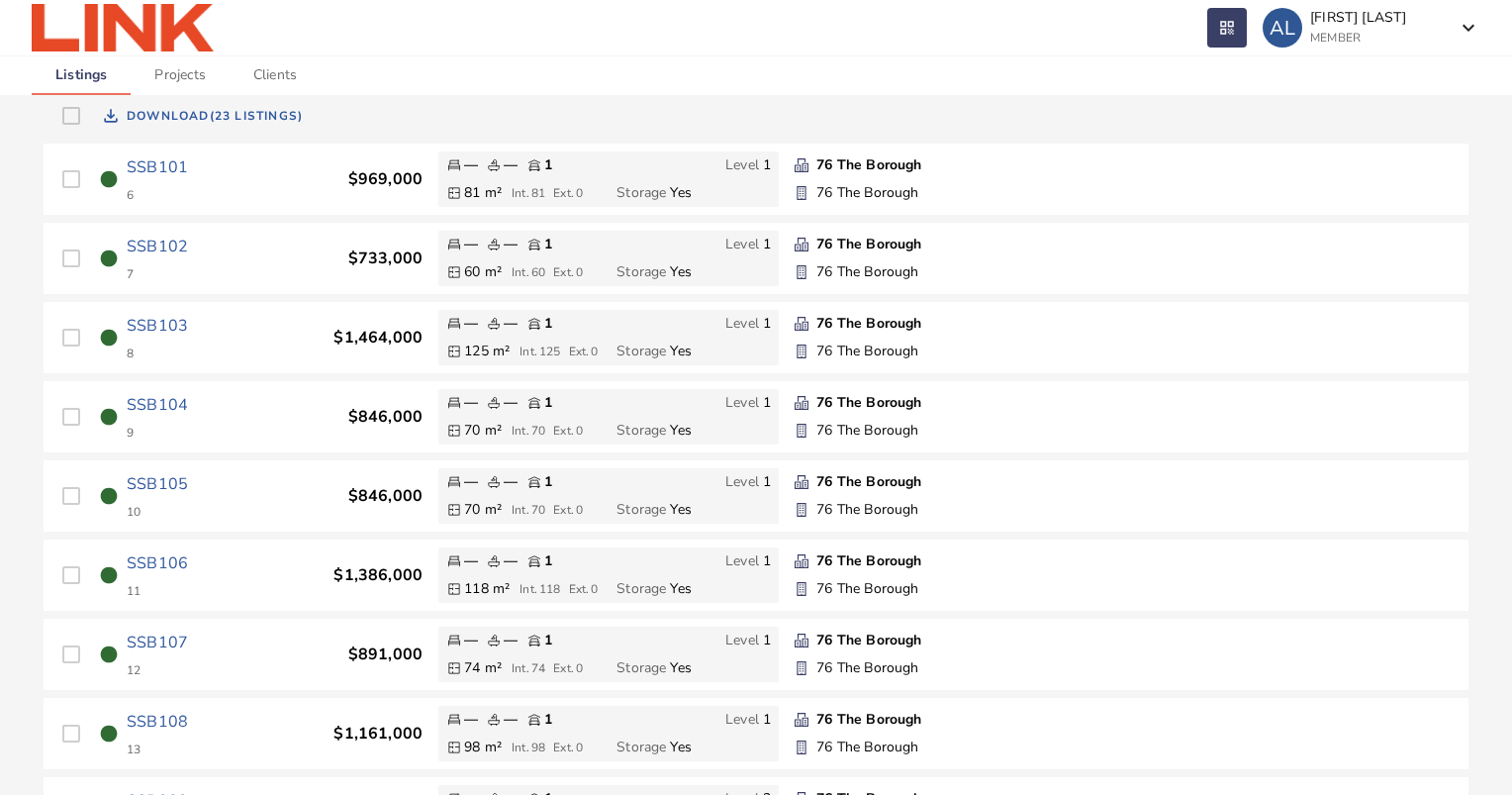 scroll, scrollTop: 0, scrollLeft: 0, axis: both 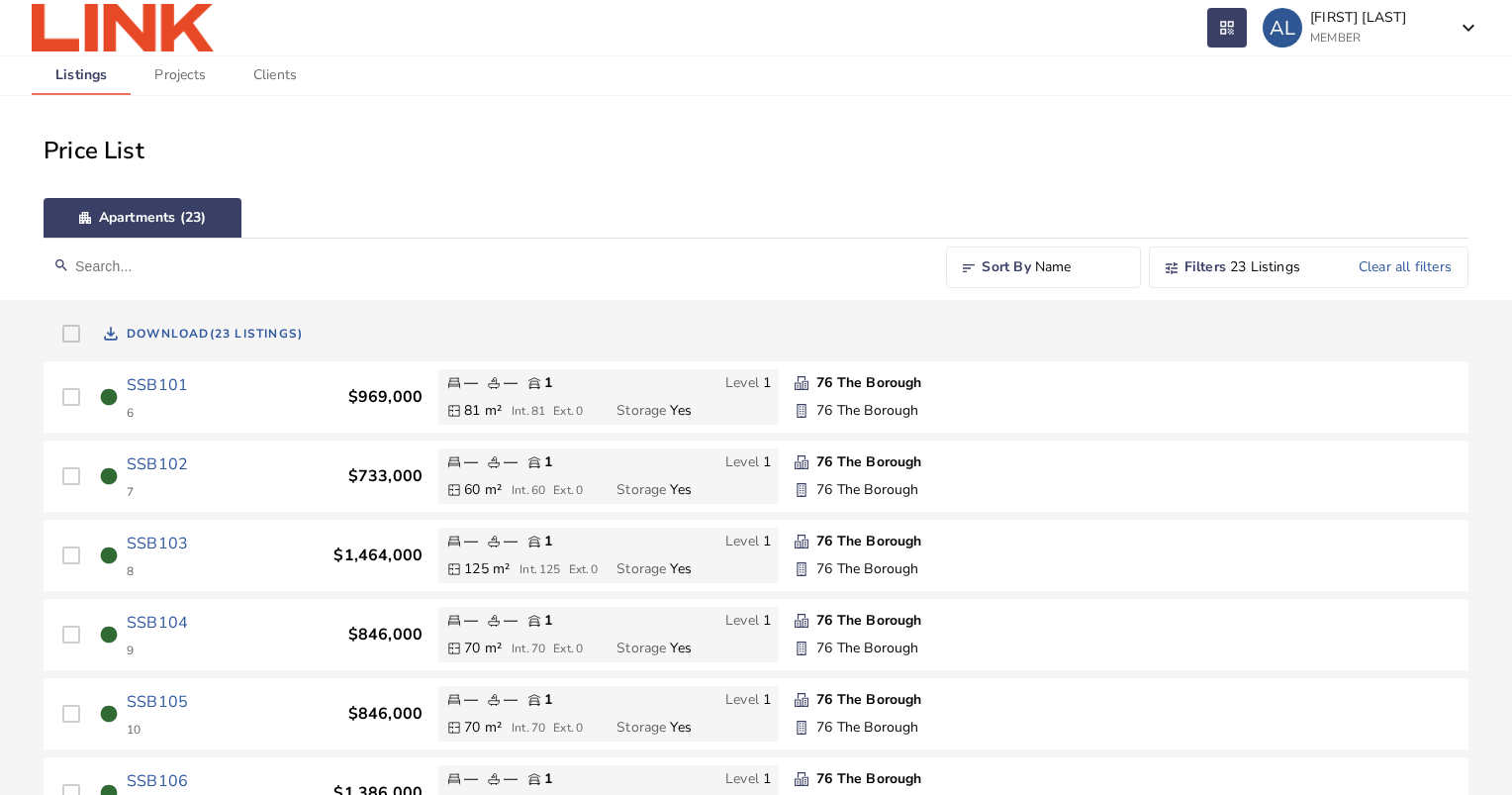 click on "Projects" at bounding box center [179, 75] 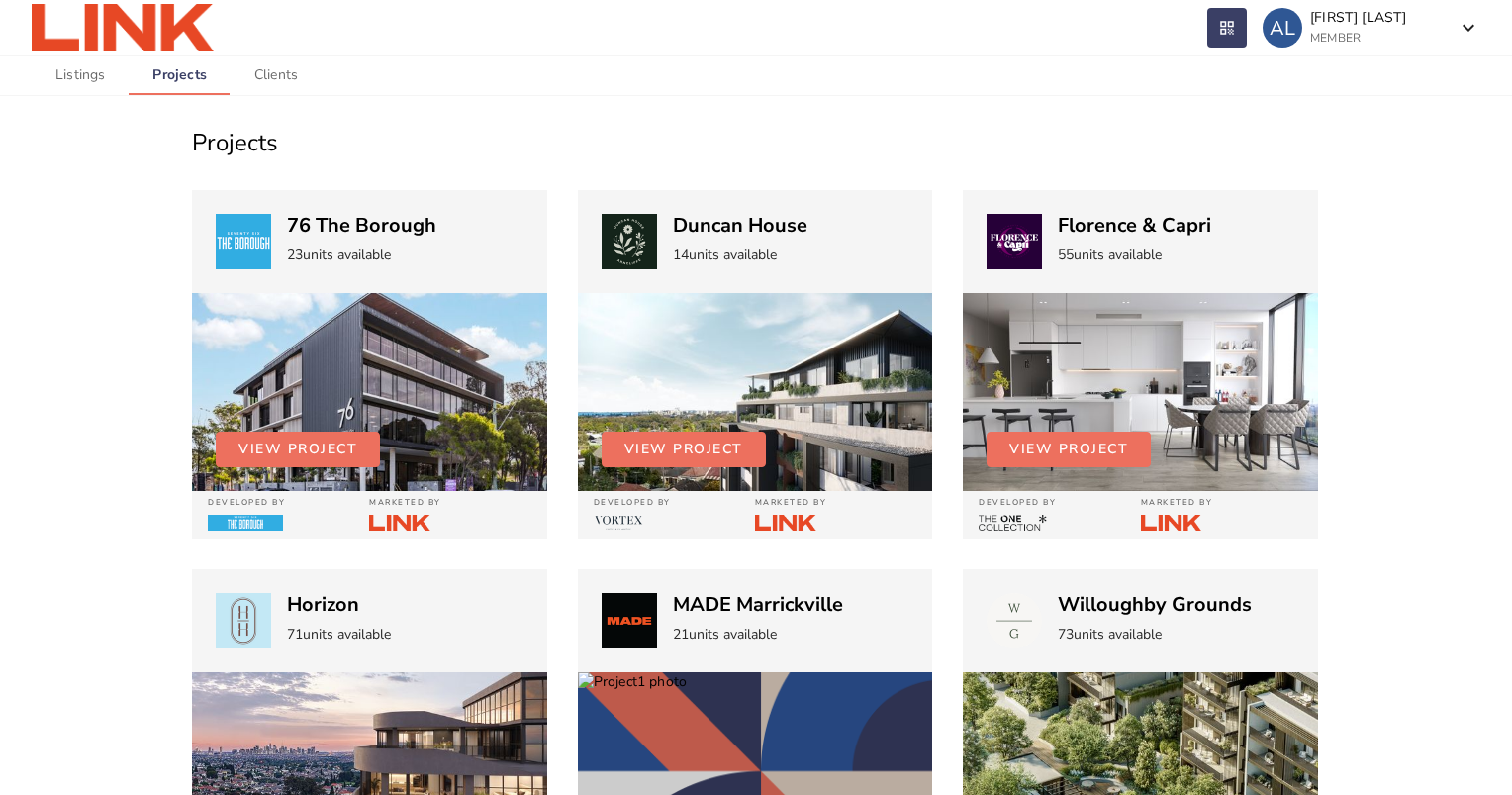 click at bounding box center (369, 392) 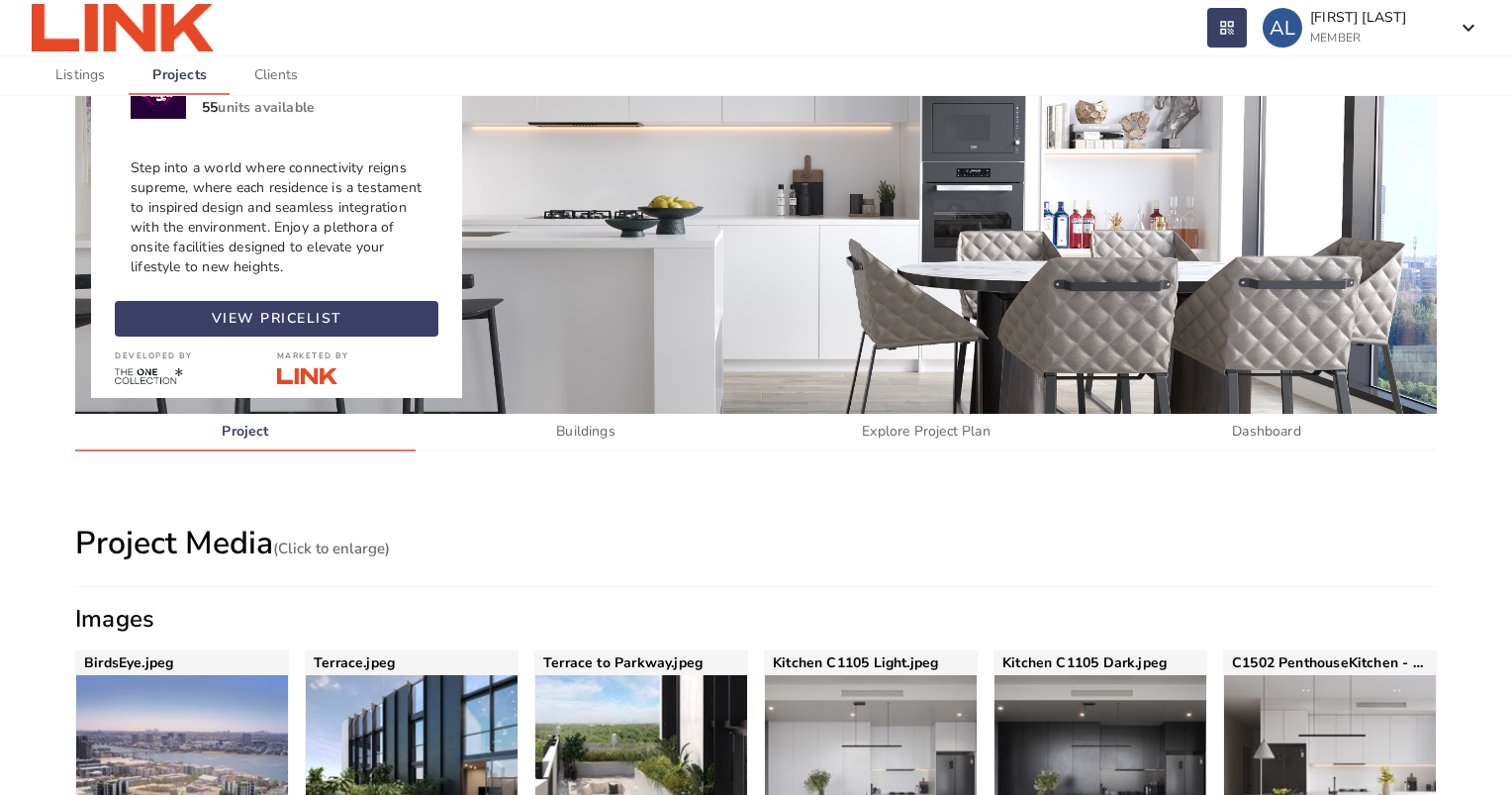 scroll, scrollTop: 99, scrollLeft: 0, axis: vertical 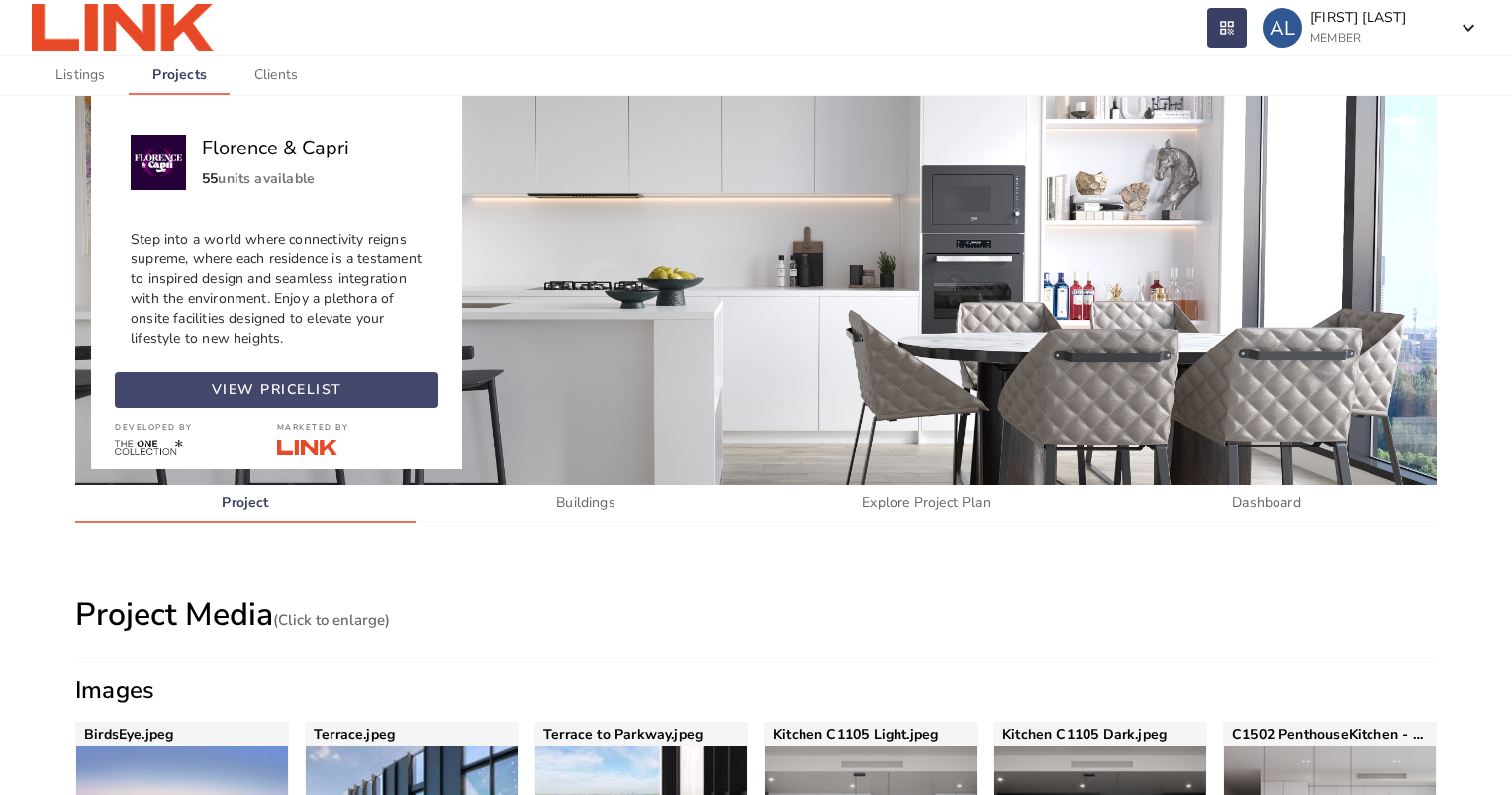 click on "view pricelist" at bounding box center [277, 390] 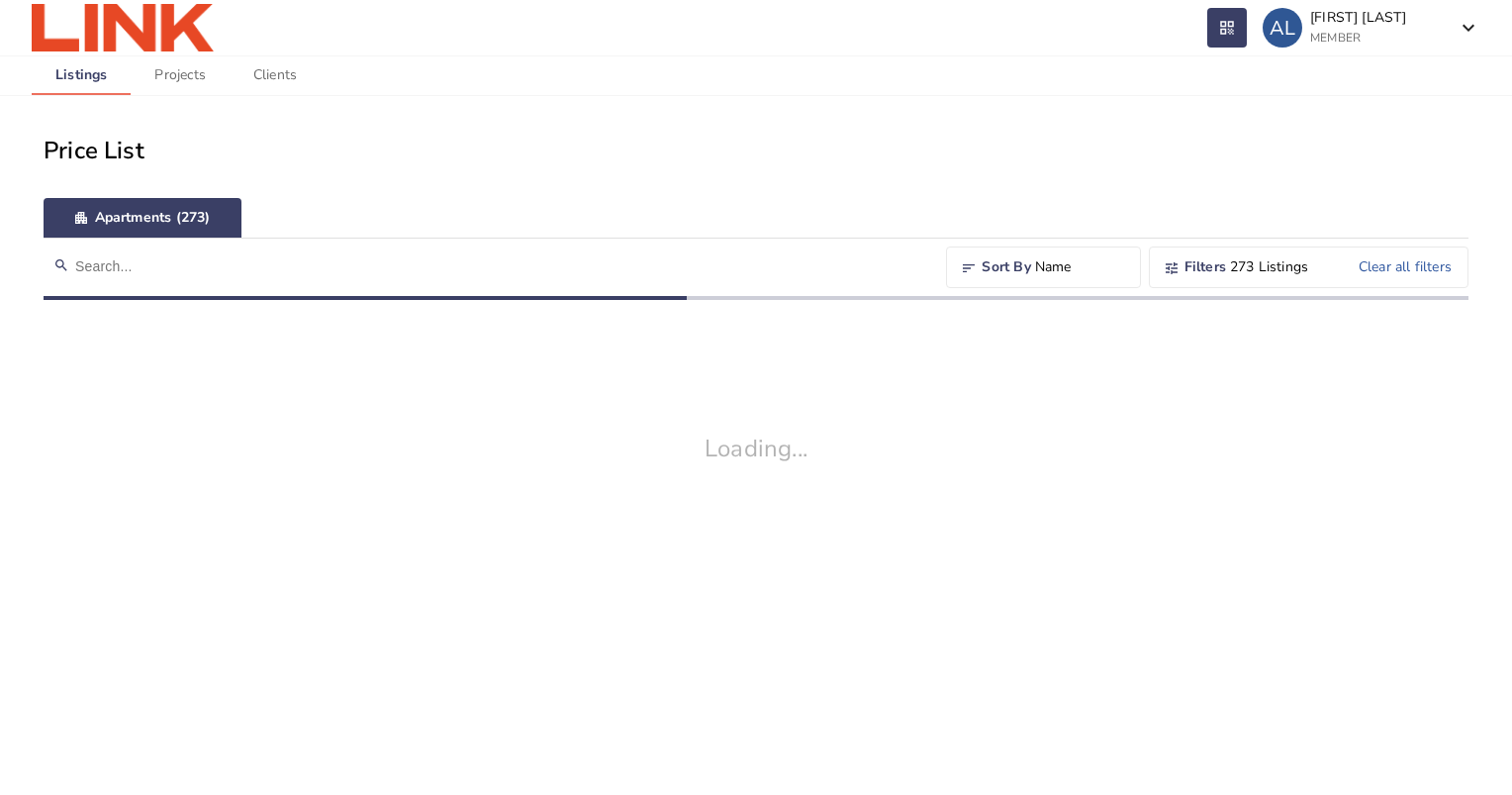 scroll, scrollTop: 0, scrollLeft: 0, axis: both 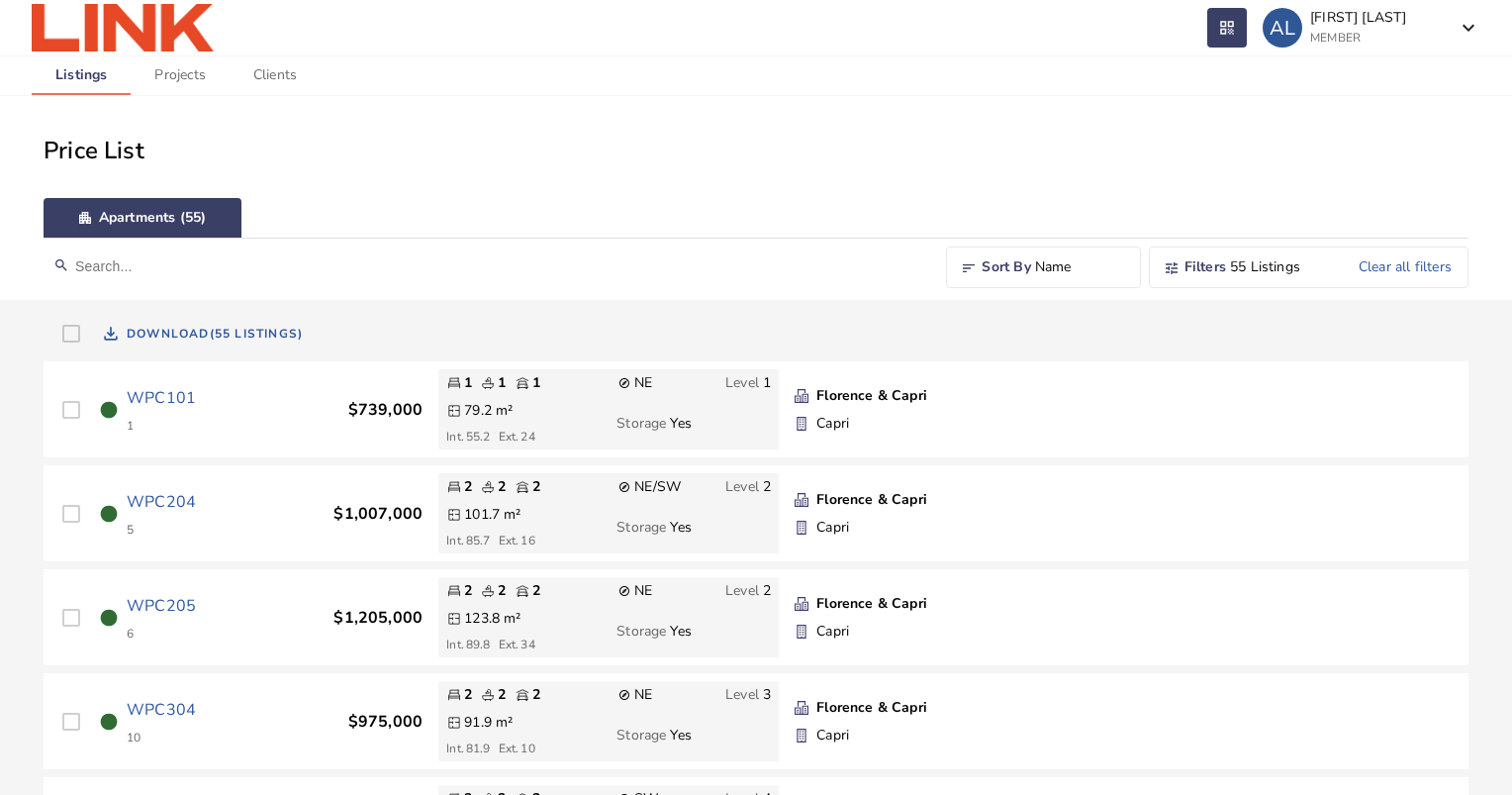 click on "Name" at bounding box center [1080, 267] 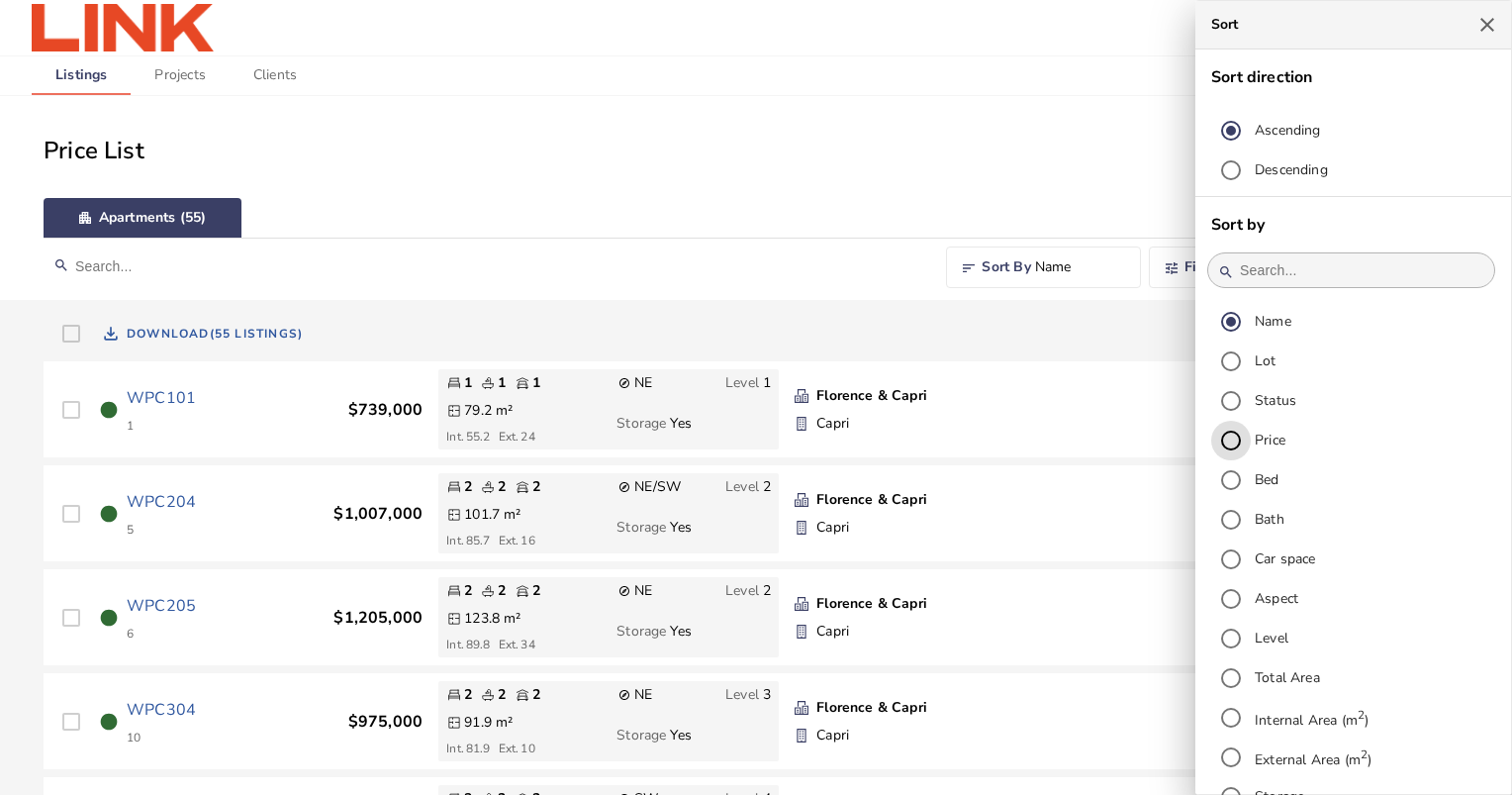 click on "Price" at bounding box center [1231, 441] 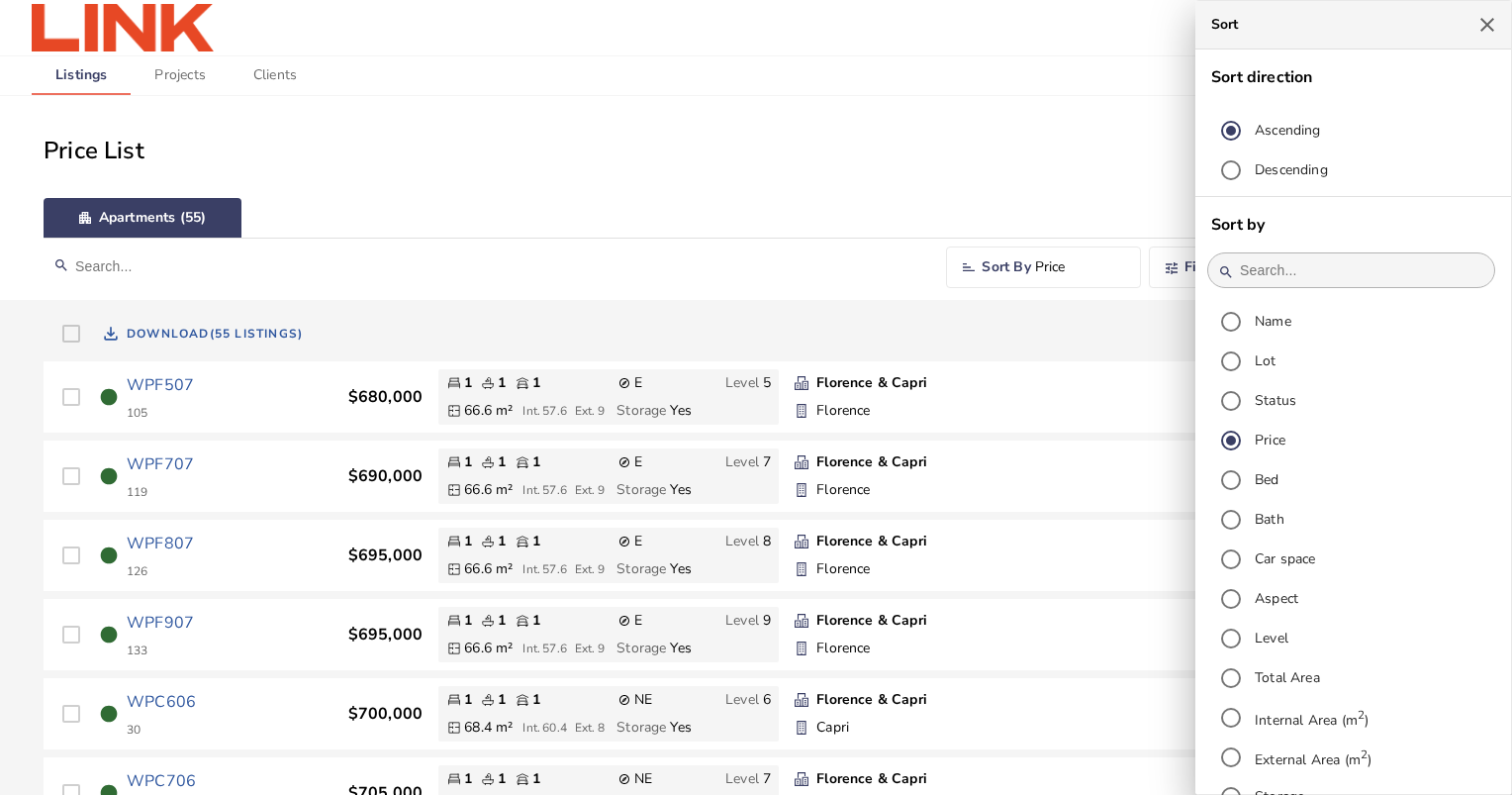 click at bounding box center [756, 397] 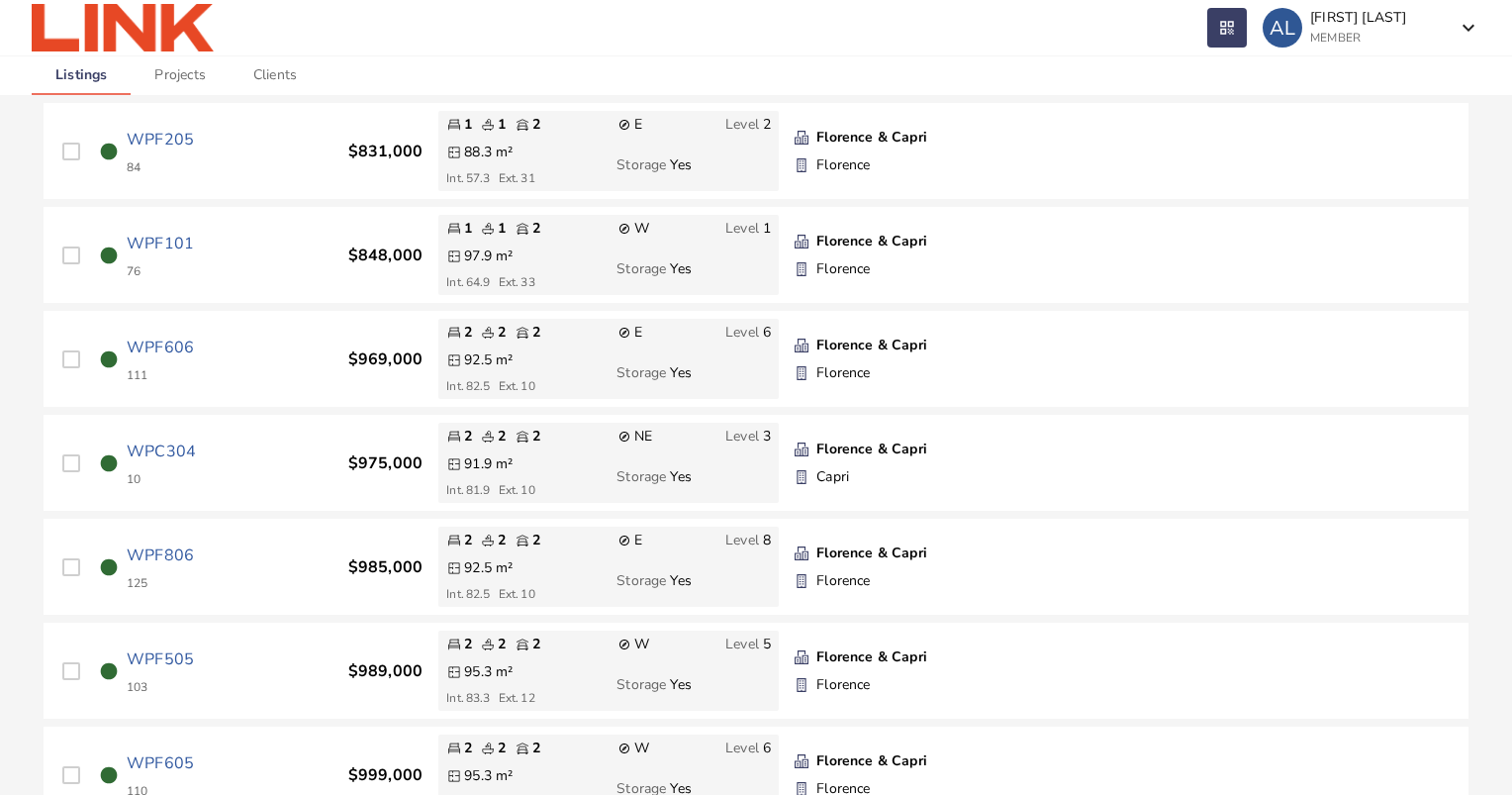 scroll, scrollTop: 1485, scrollLeft: 0, axis: vertical 